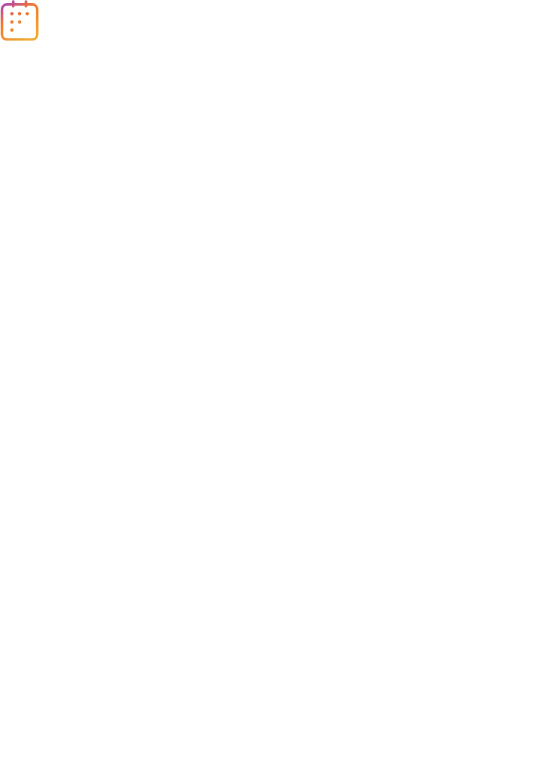 scroll, scrollTop: 0, scrollLeft: 0, axis: both 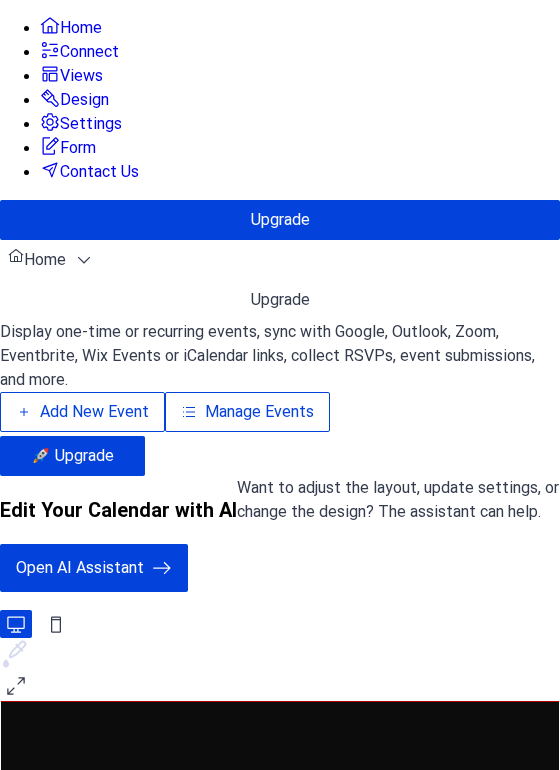 click on "Manage Events" at bounding box center [259, 412] 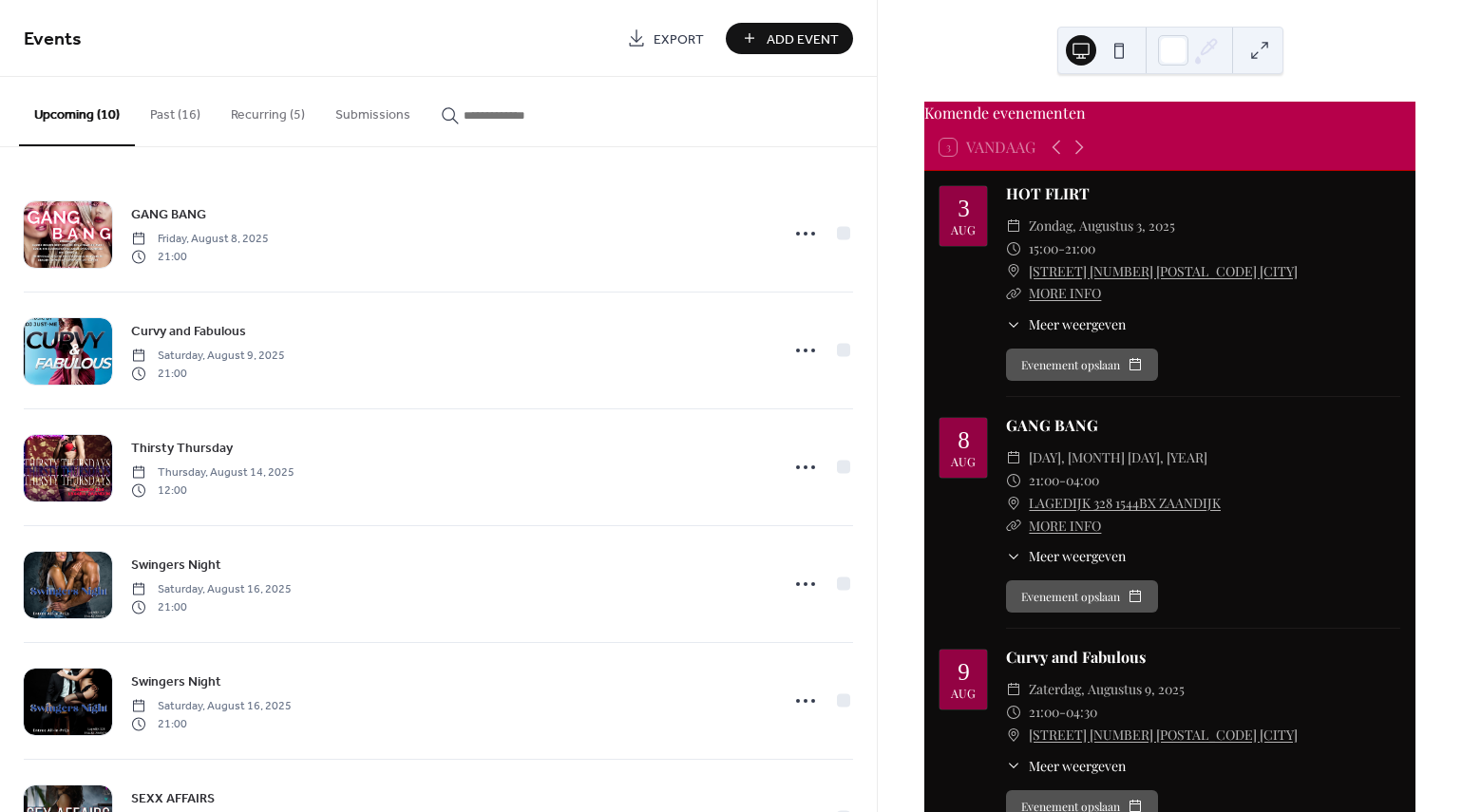 scroll, scrollTop: 0, scrollLeft: 0, axis: both 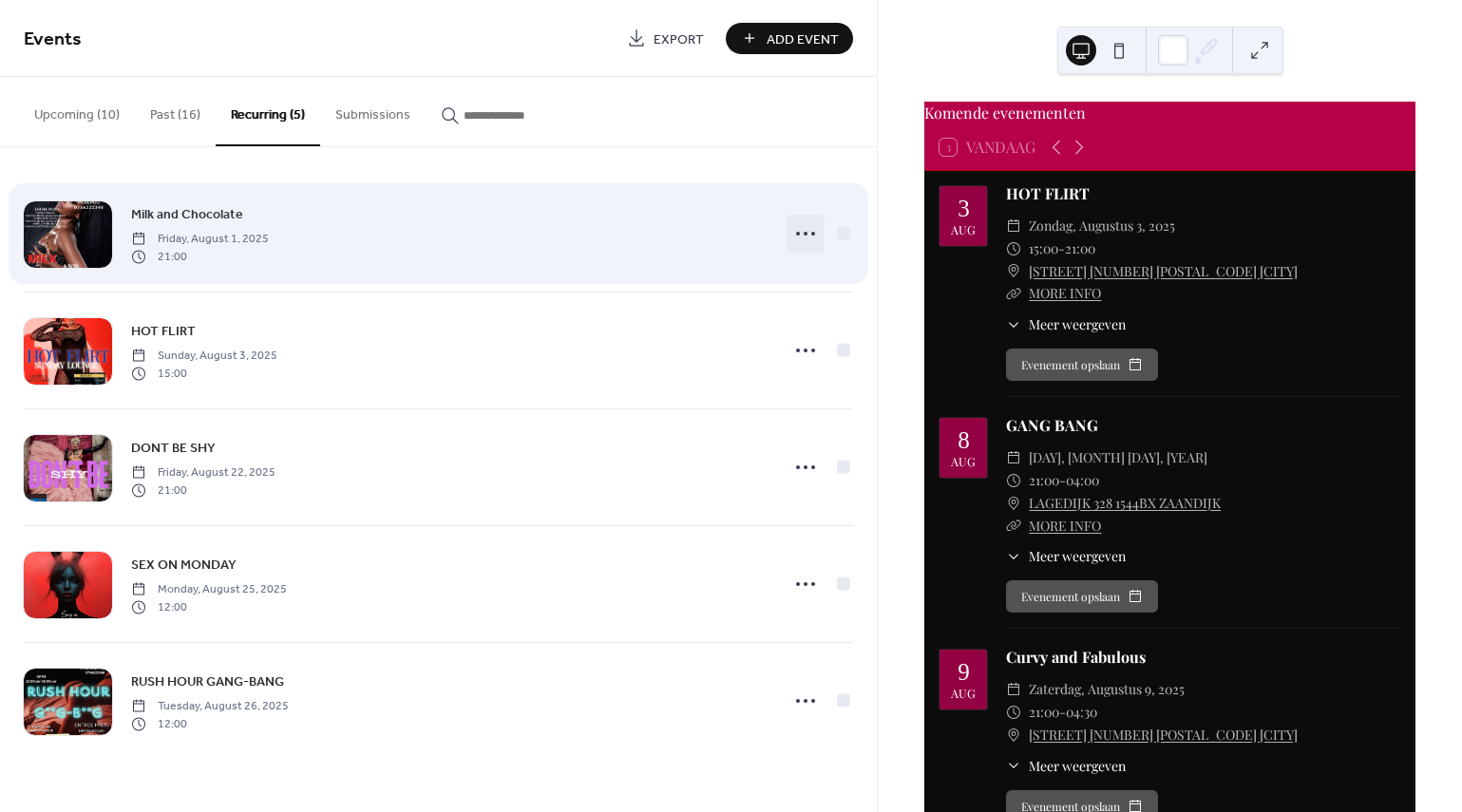 click 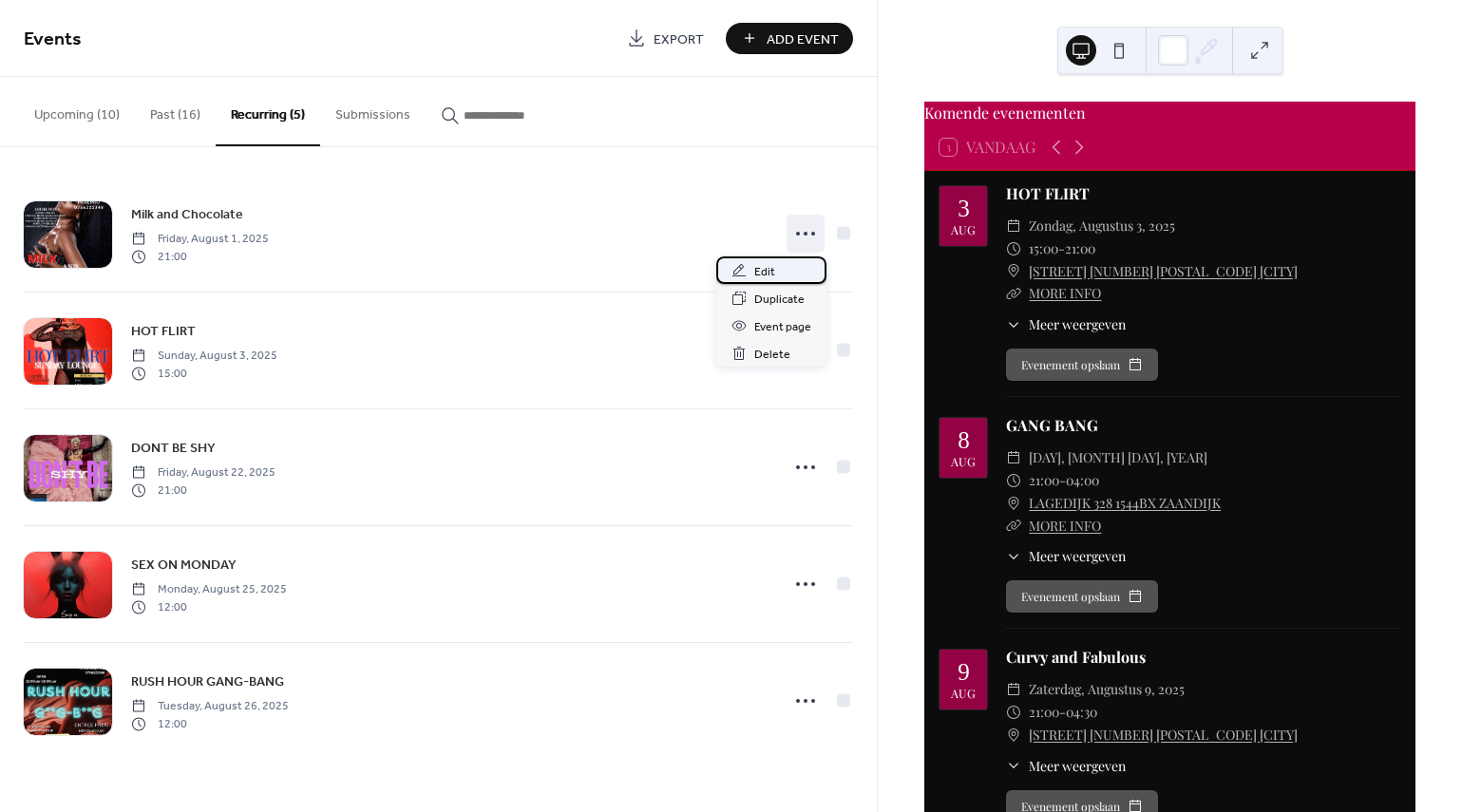 click on "Edit" at bounding box center (765, 272) 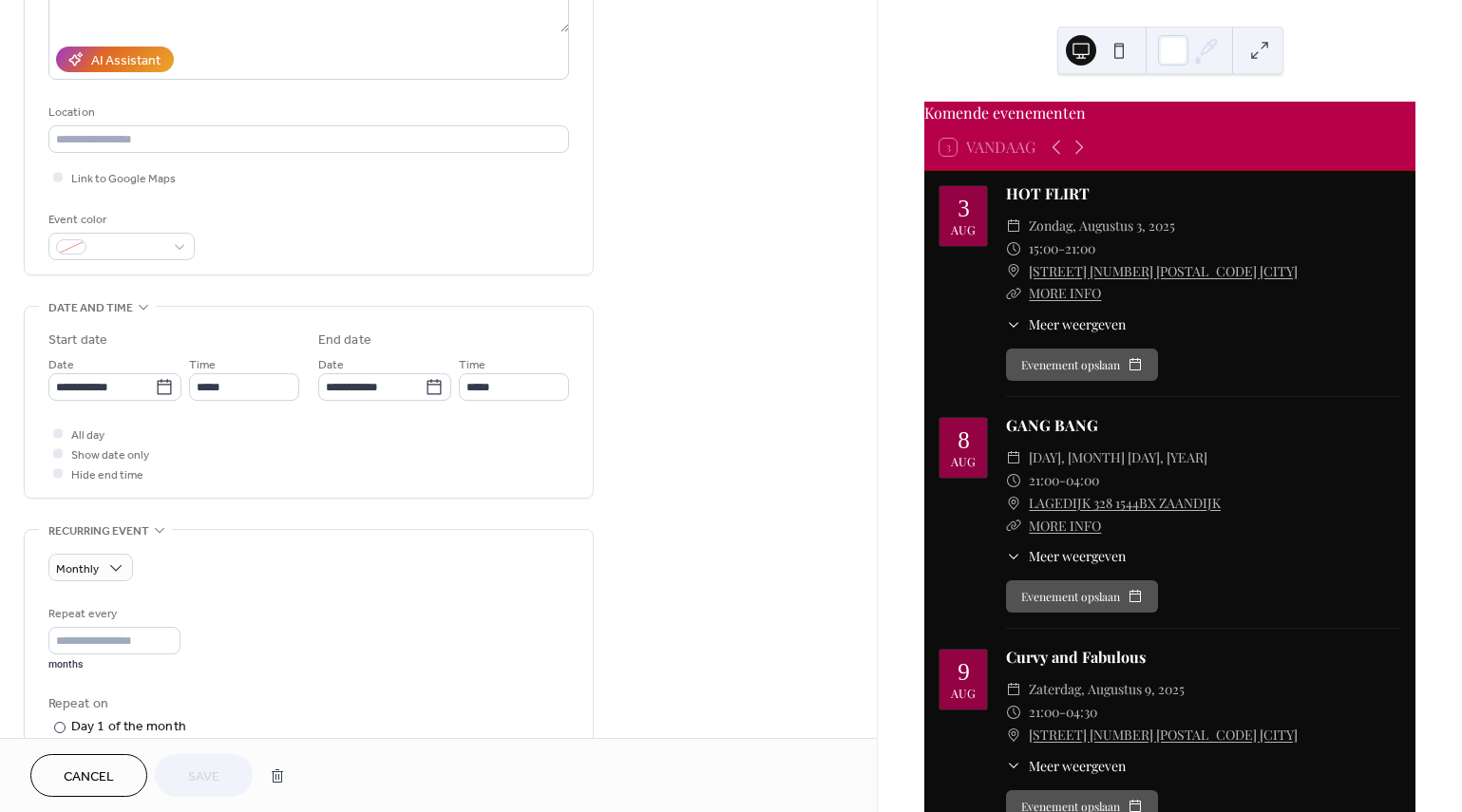 scroll, scrollTop: 314, scrollLeft: 0, axis: vertical 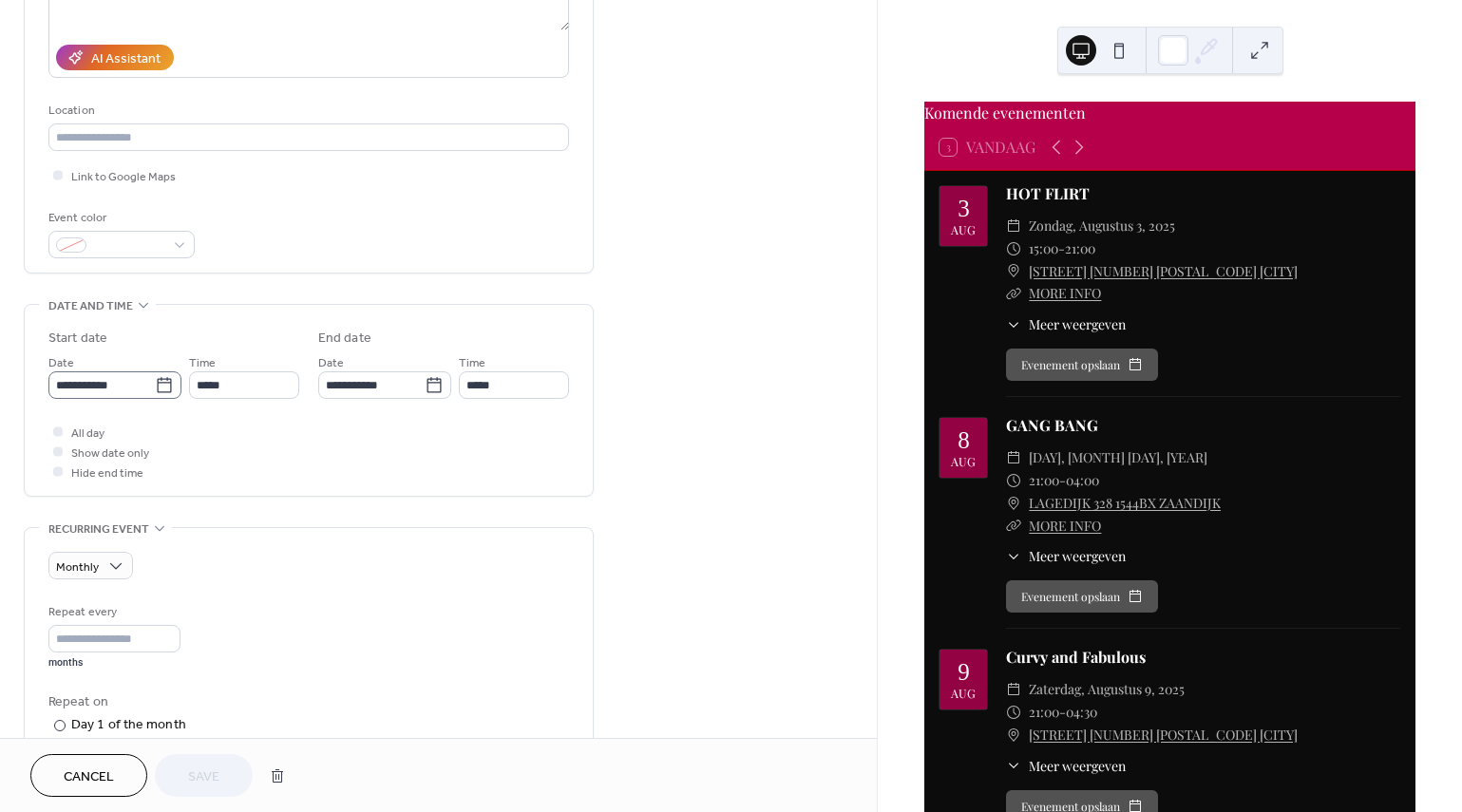 click 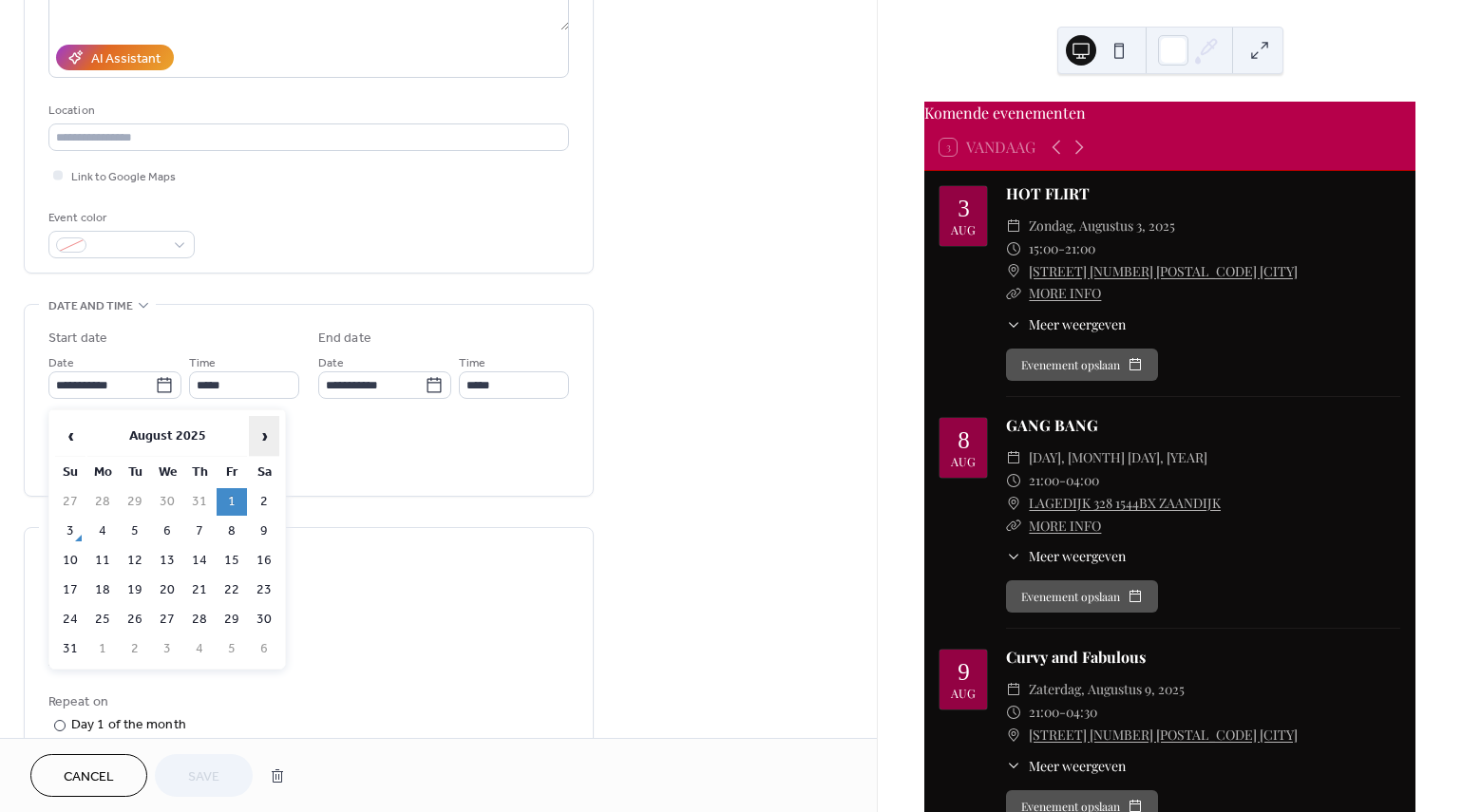 click on "›" at bounding box center (264, 436) 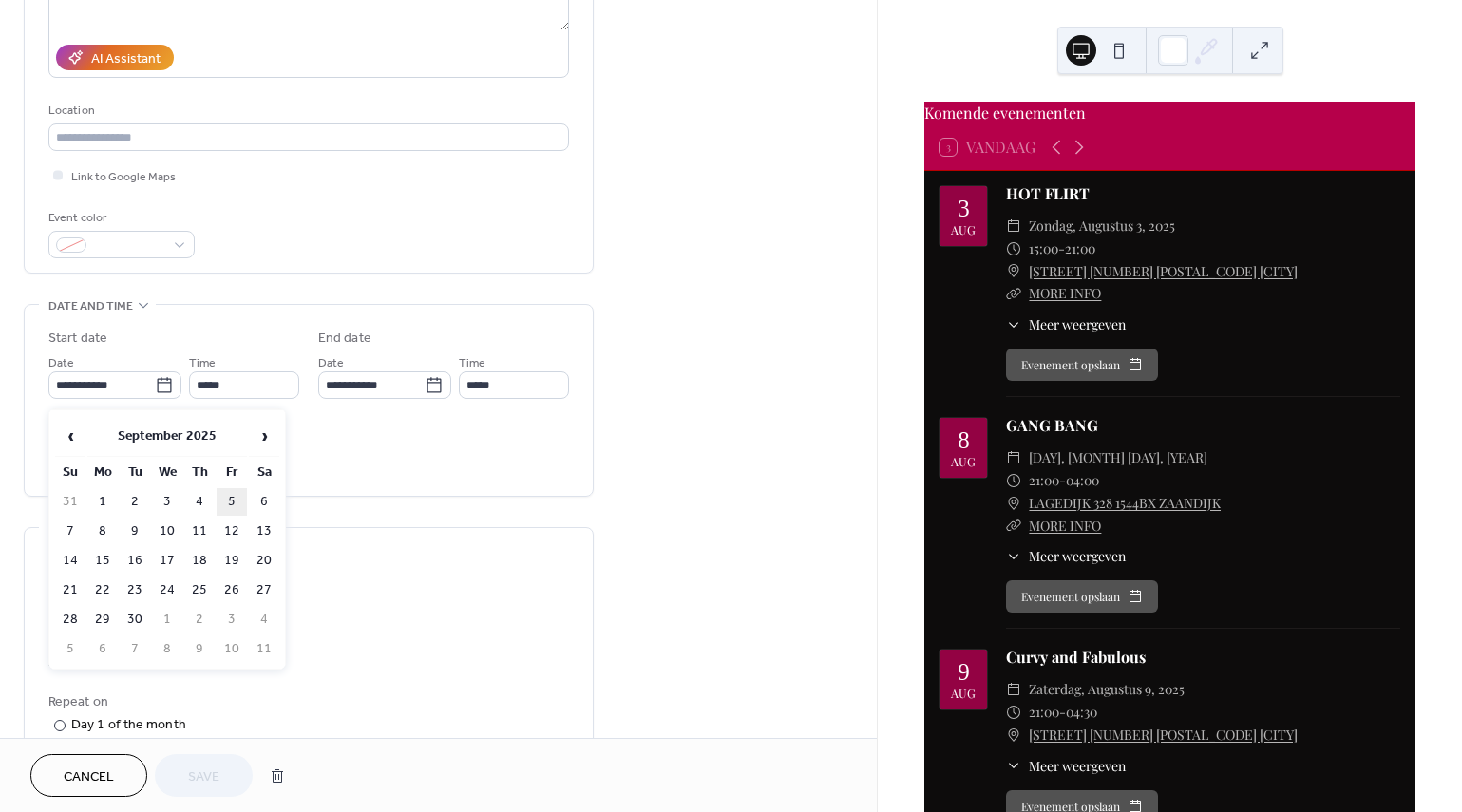 click on "5" at bounding box center [232, 501] 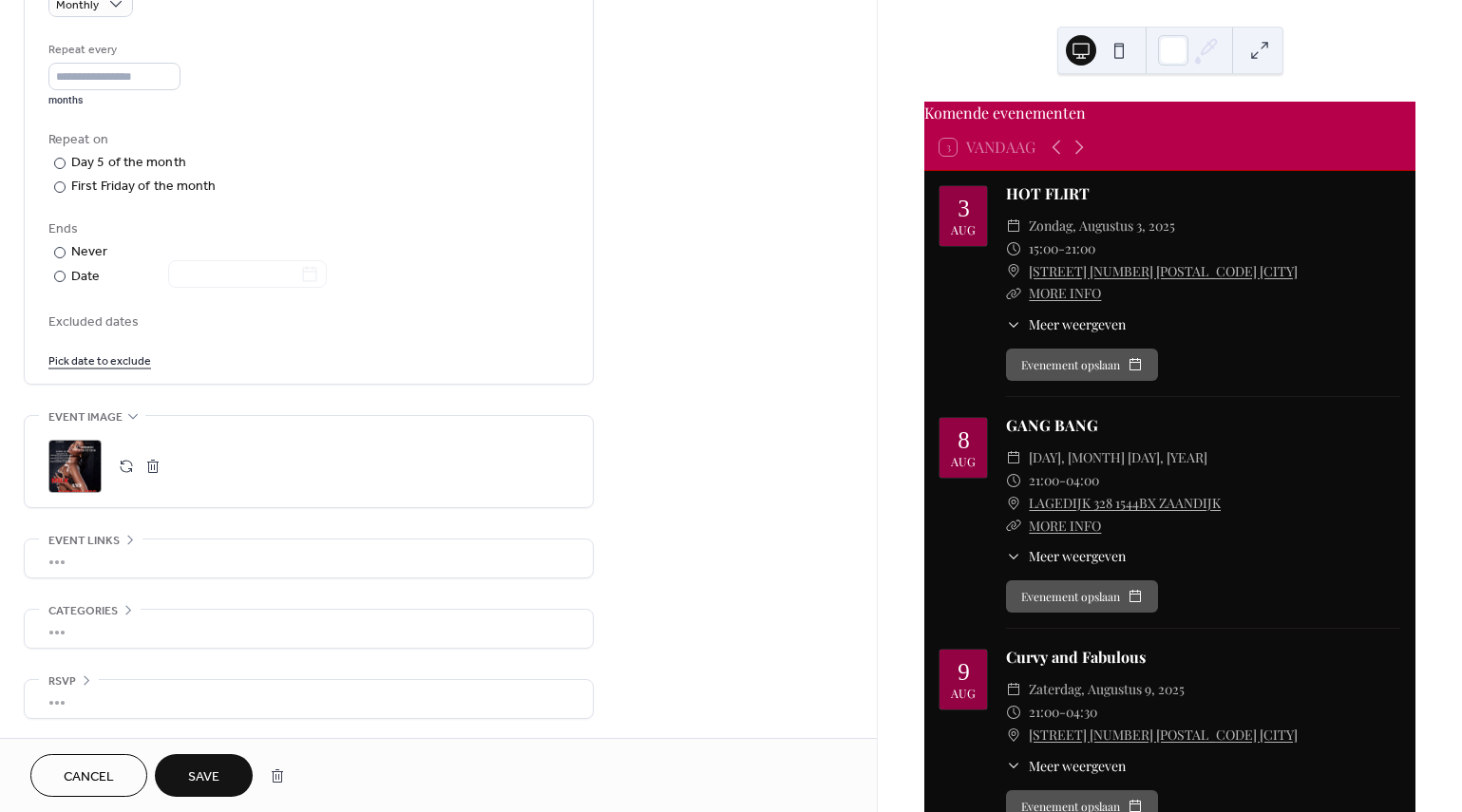scroll, scrollTop: 886, scrollLeft: 0, axis: vertical 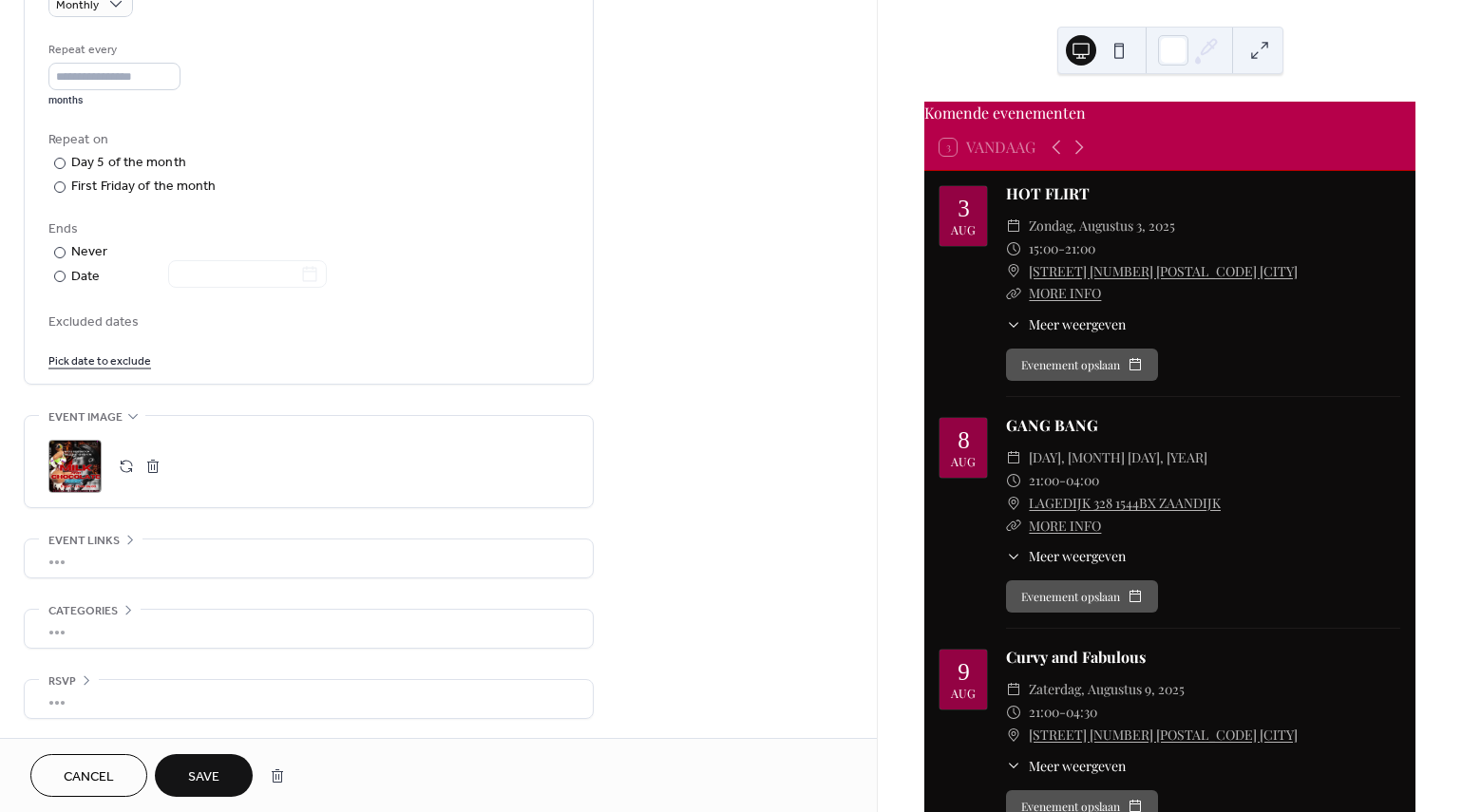 click on "Save" at bounding box center [203, 775] 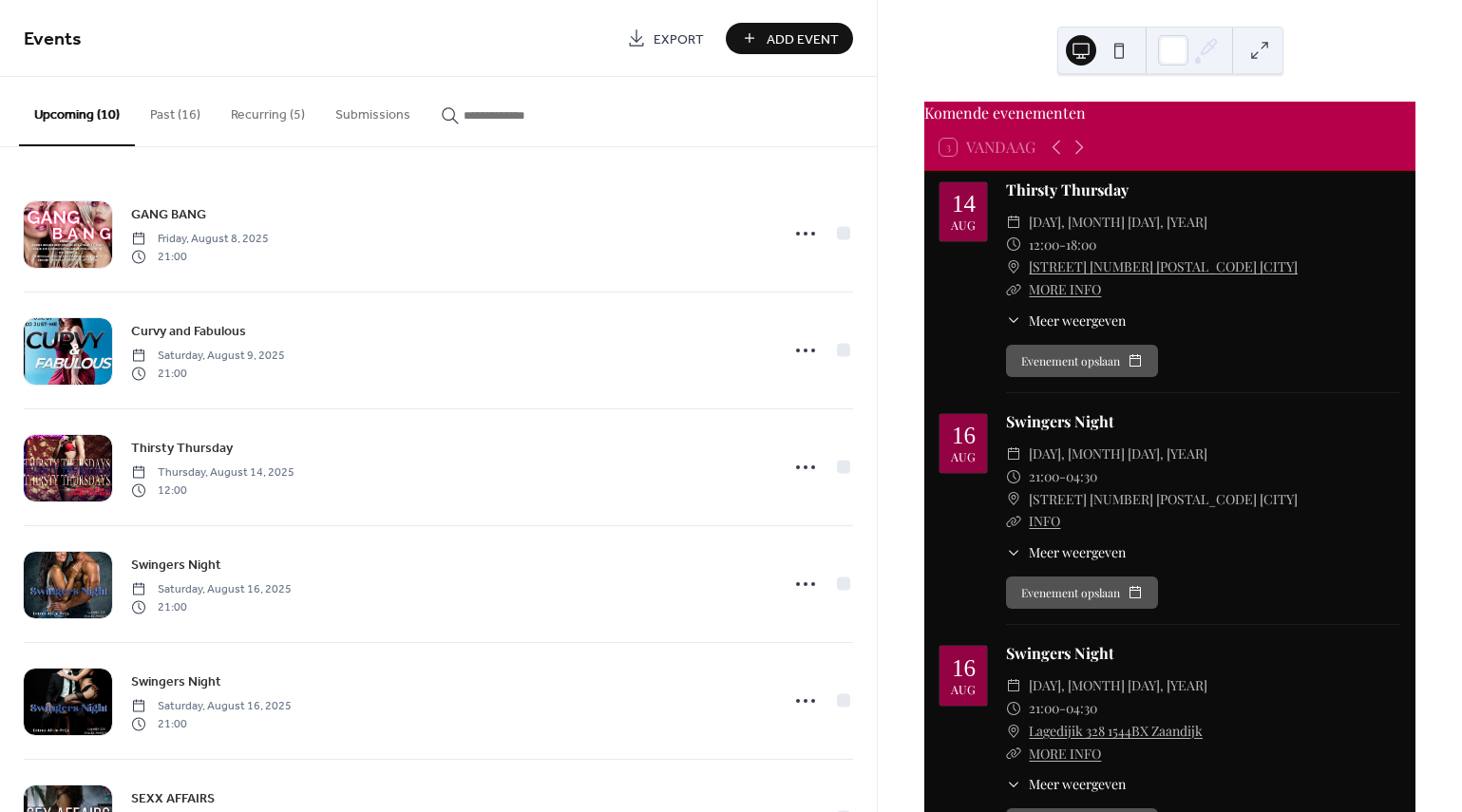 scroll, scrollTop: 693, scrollLeft: 0, axis: vertical 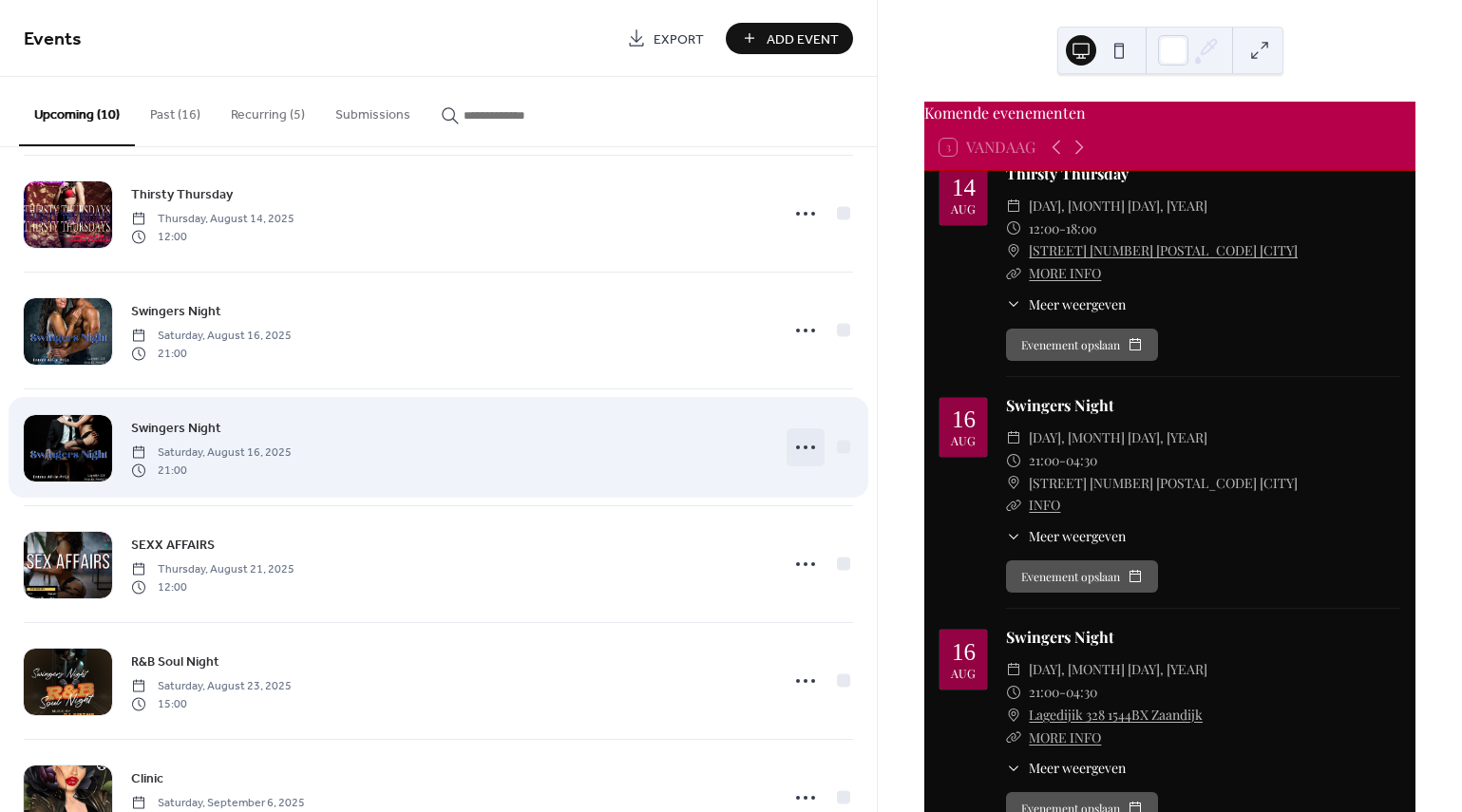 click 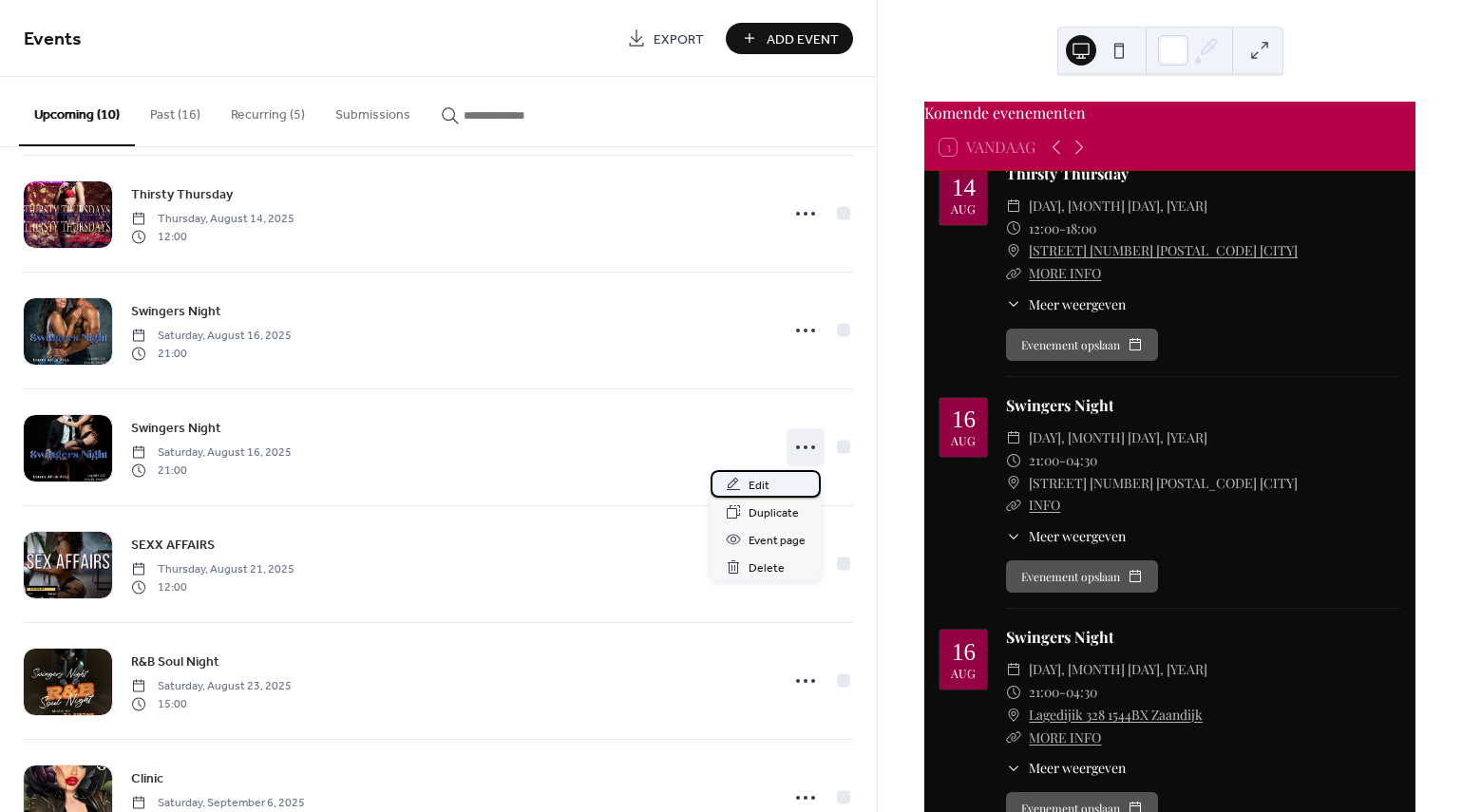 click on "Edit" at bounding box center (759, 485) 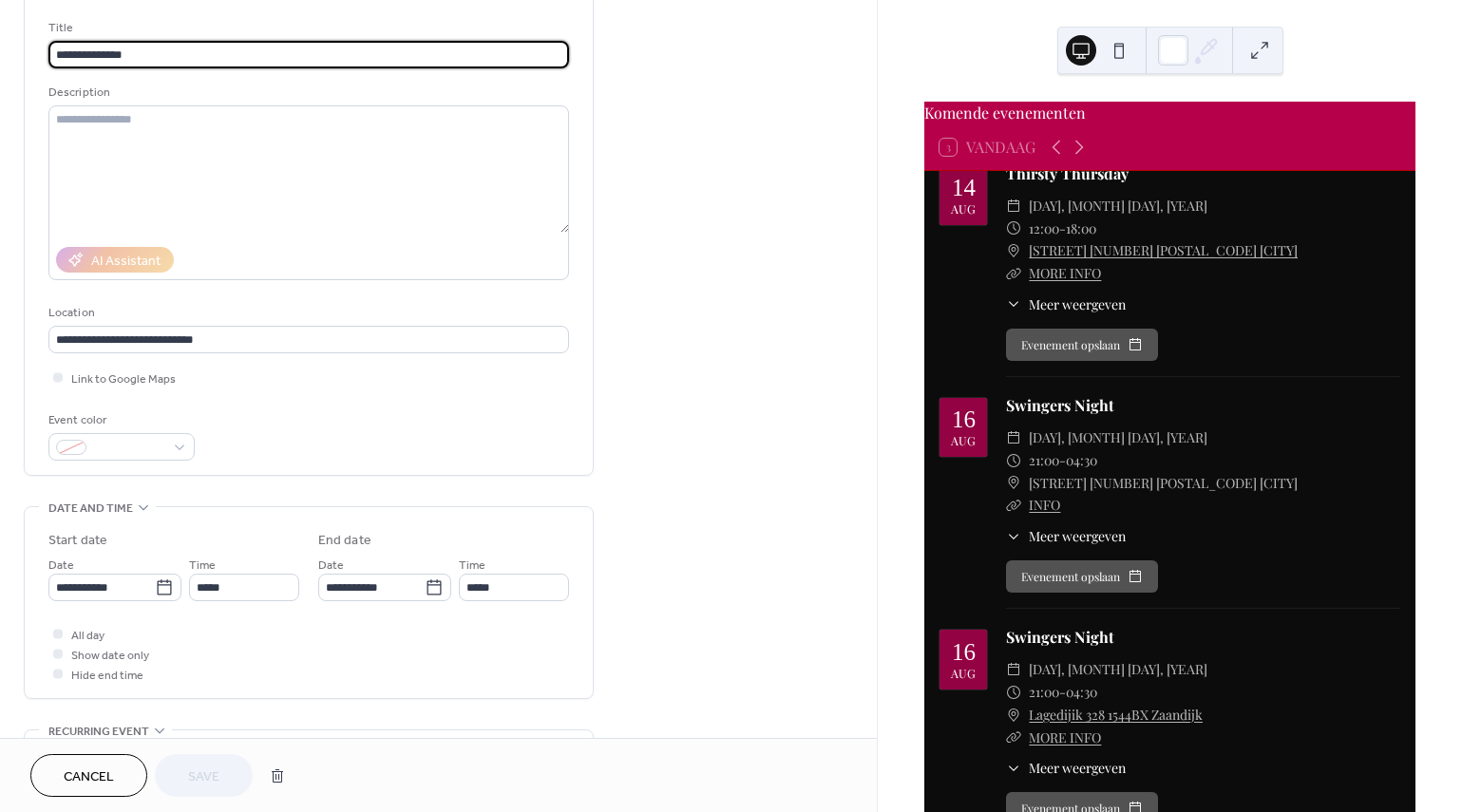 scroll, scrollTop: 136, scrollLeft: 0, axis: vertical 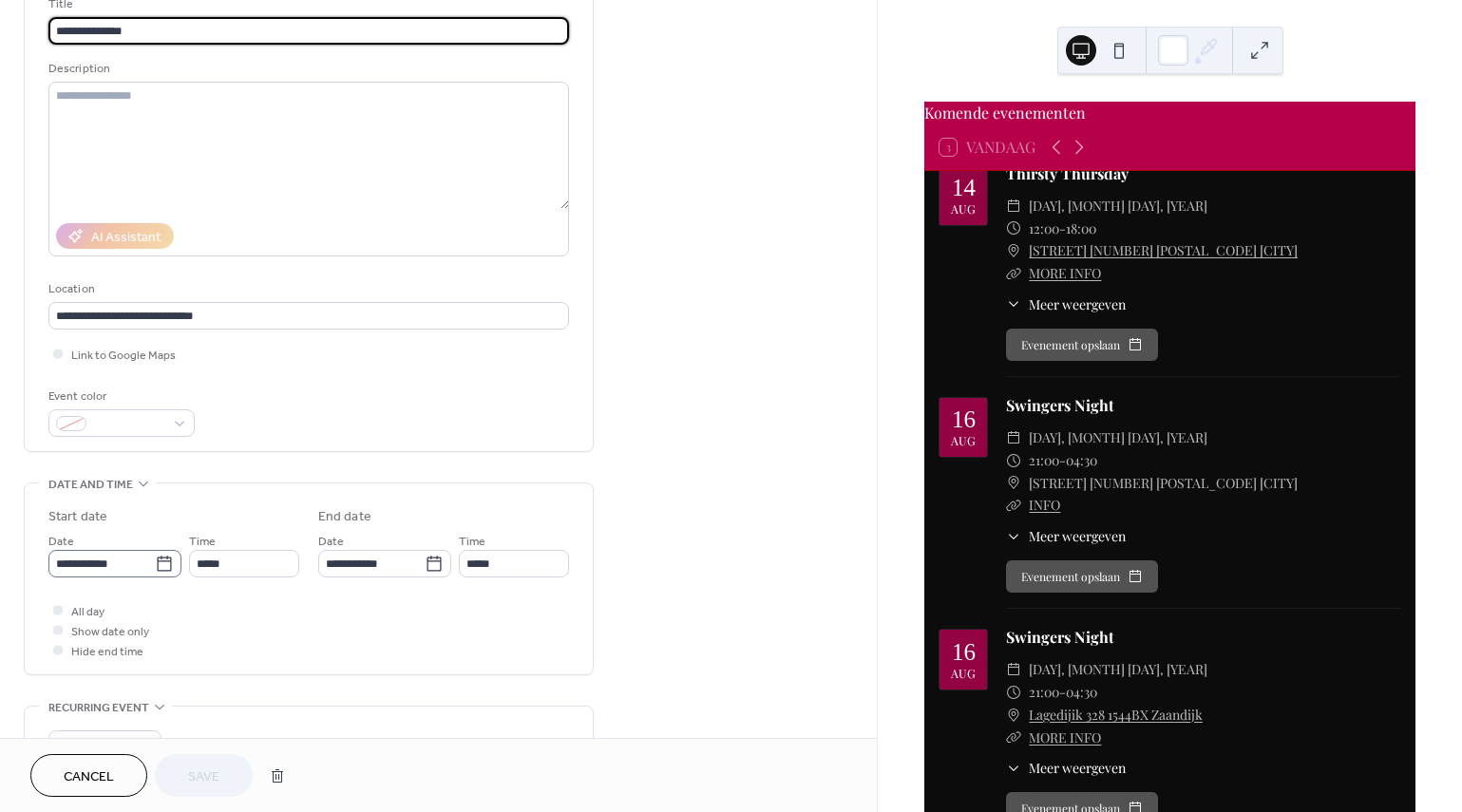 click 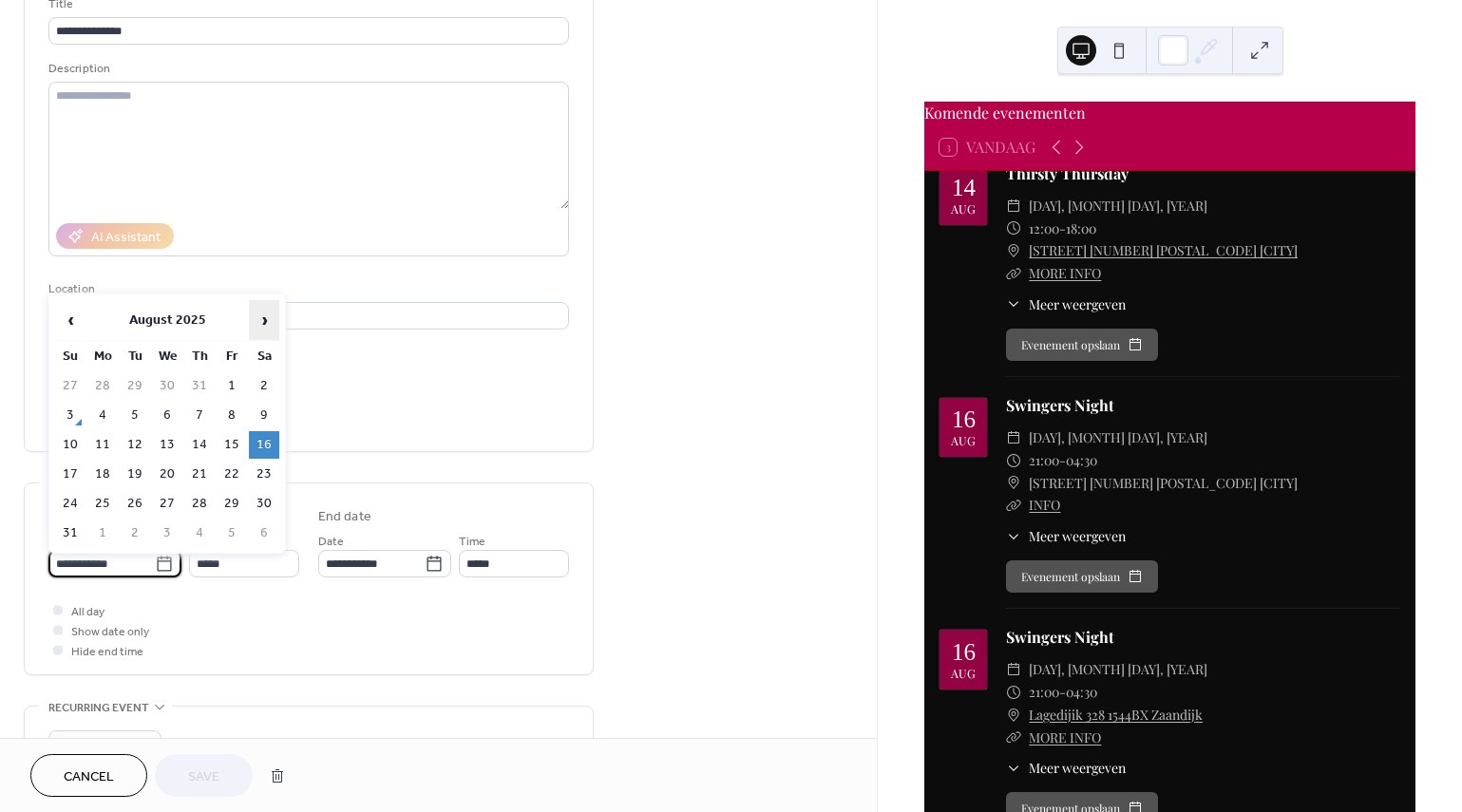 click on "›" at bounding box center [264, 320] 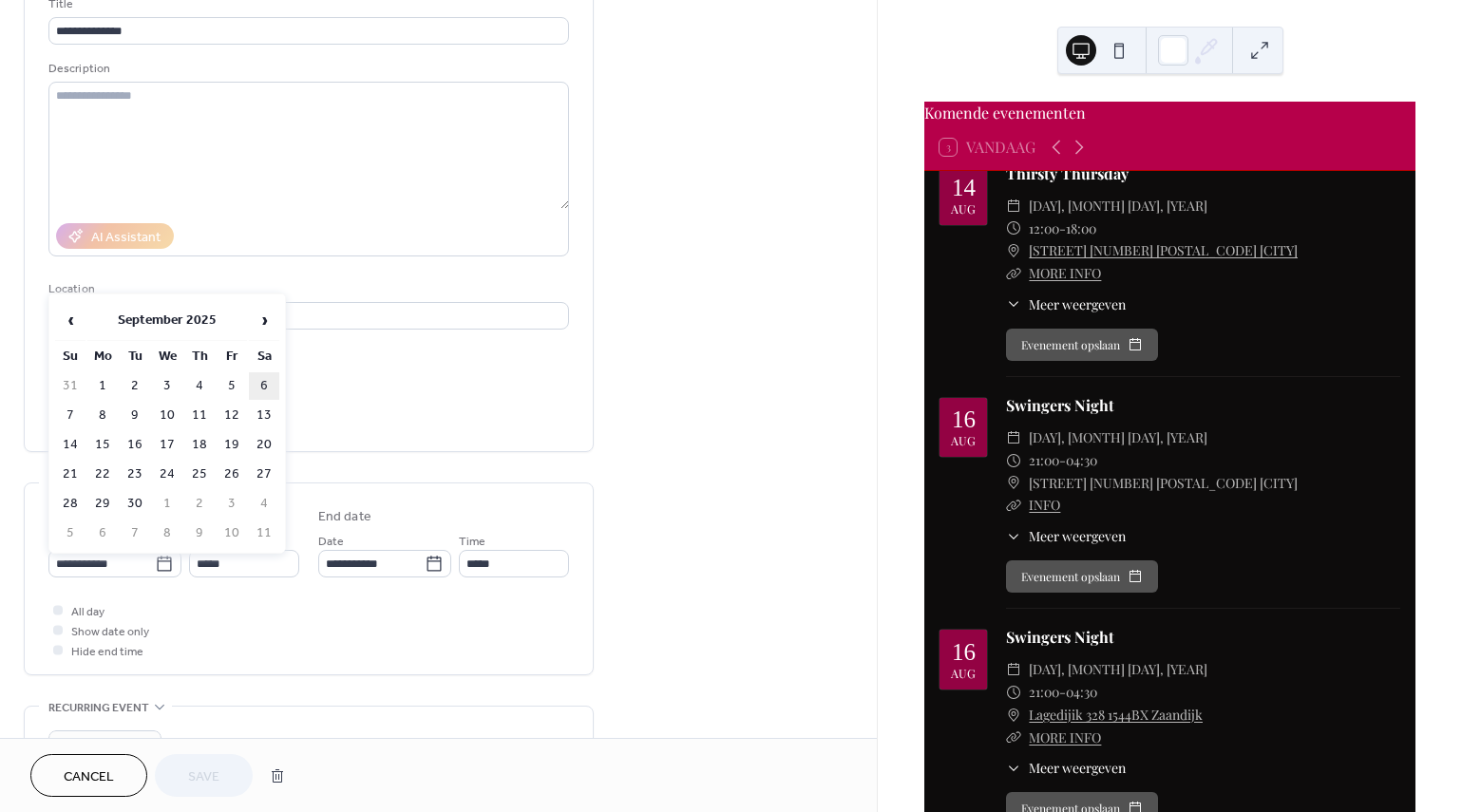 click on "6" at bounding box center [264, 386] 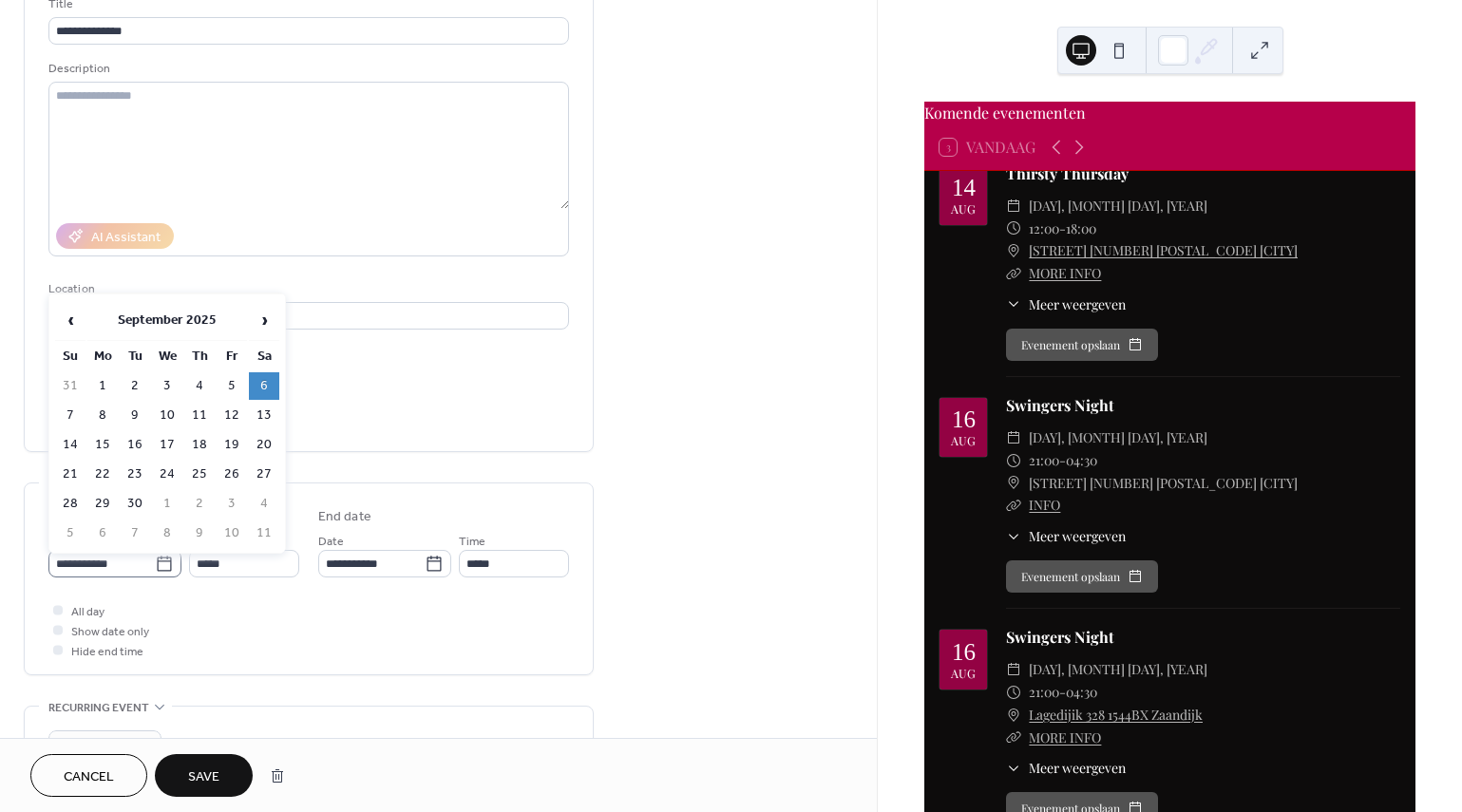 click 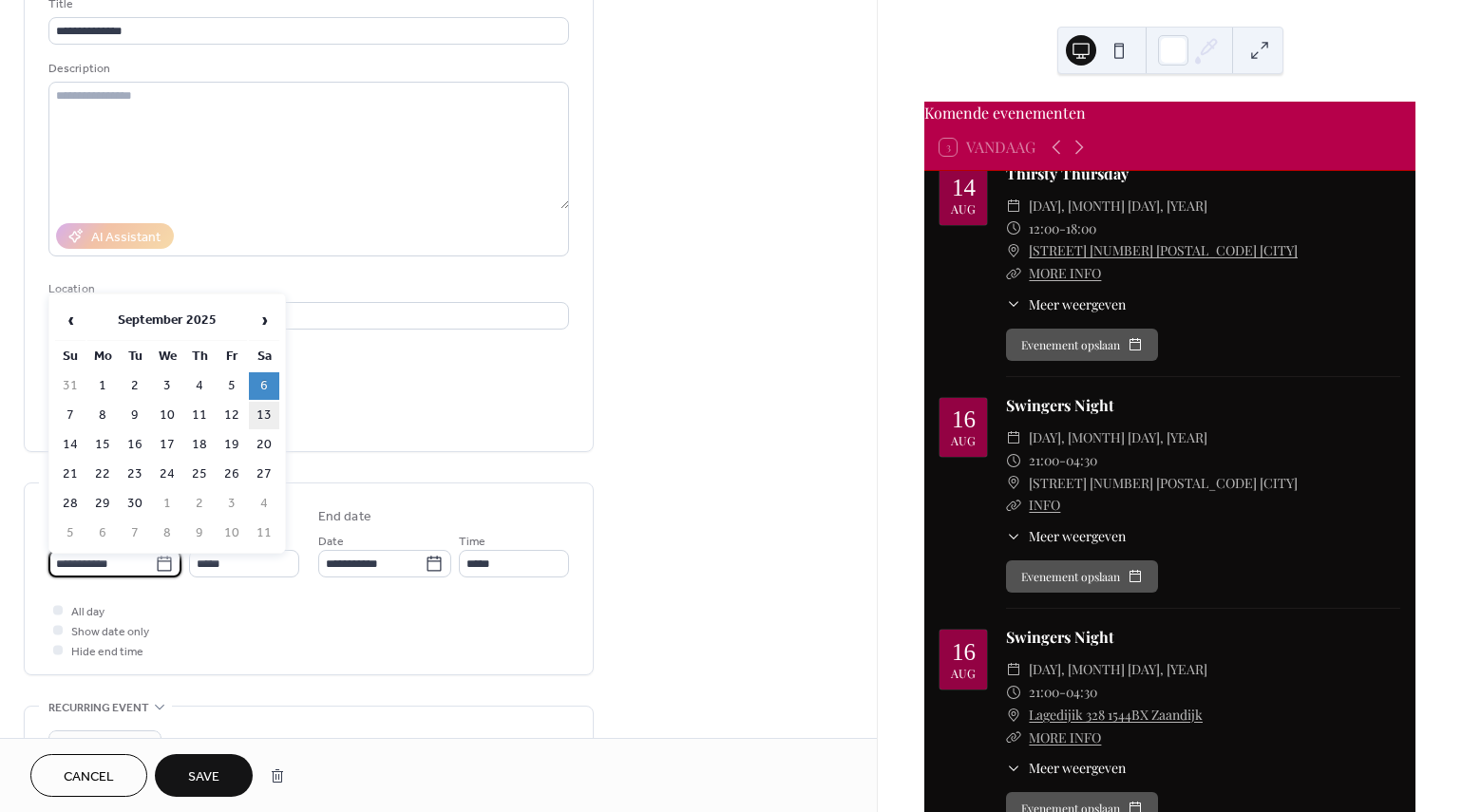 click on "13" at bounding box center (264, 415) 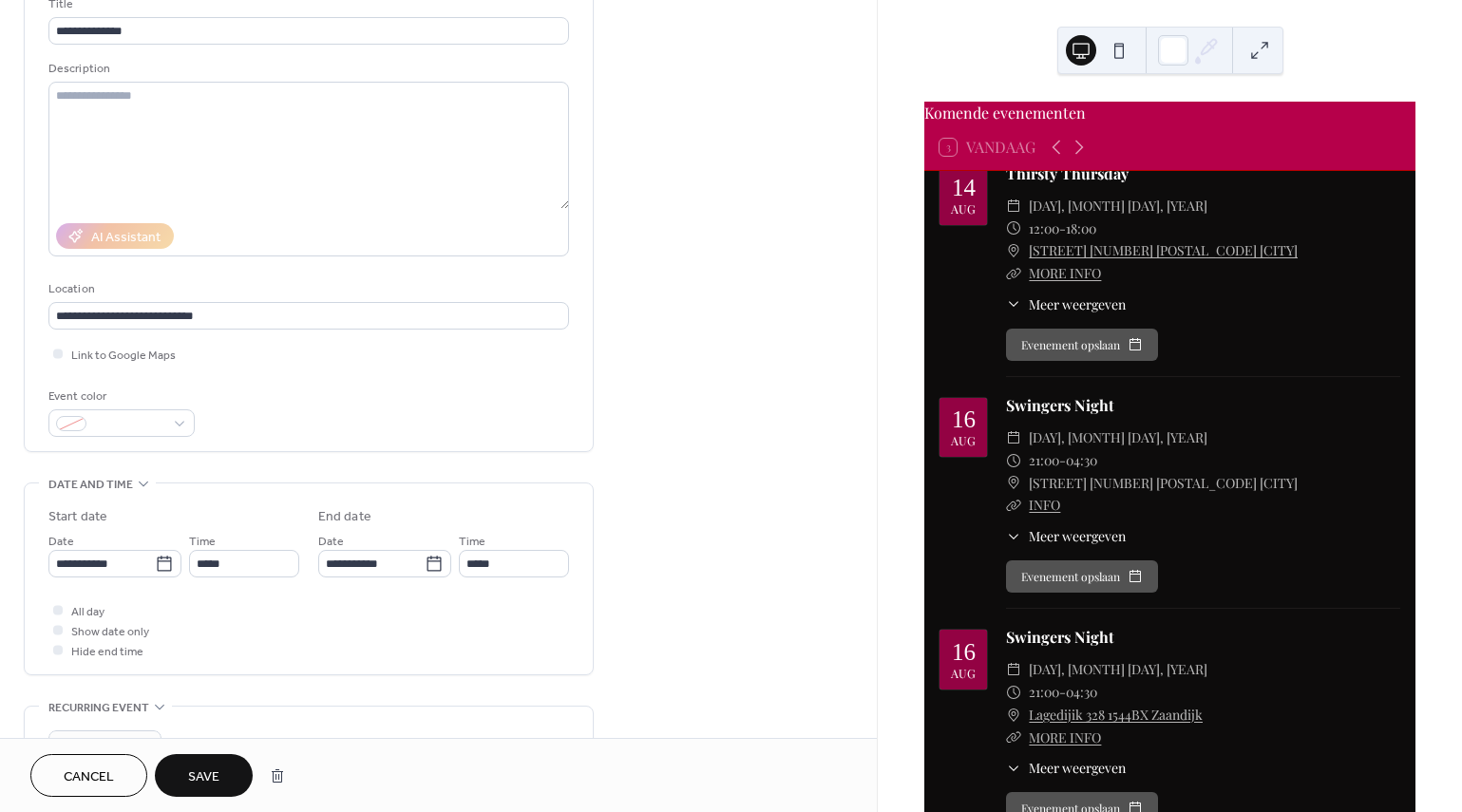 click on "Save" at bounding box center [203, 775] 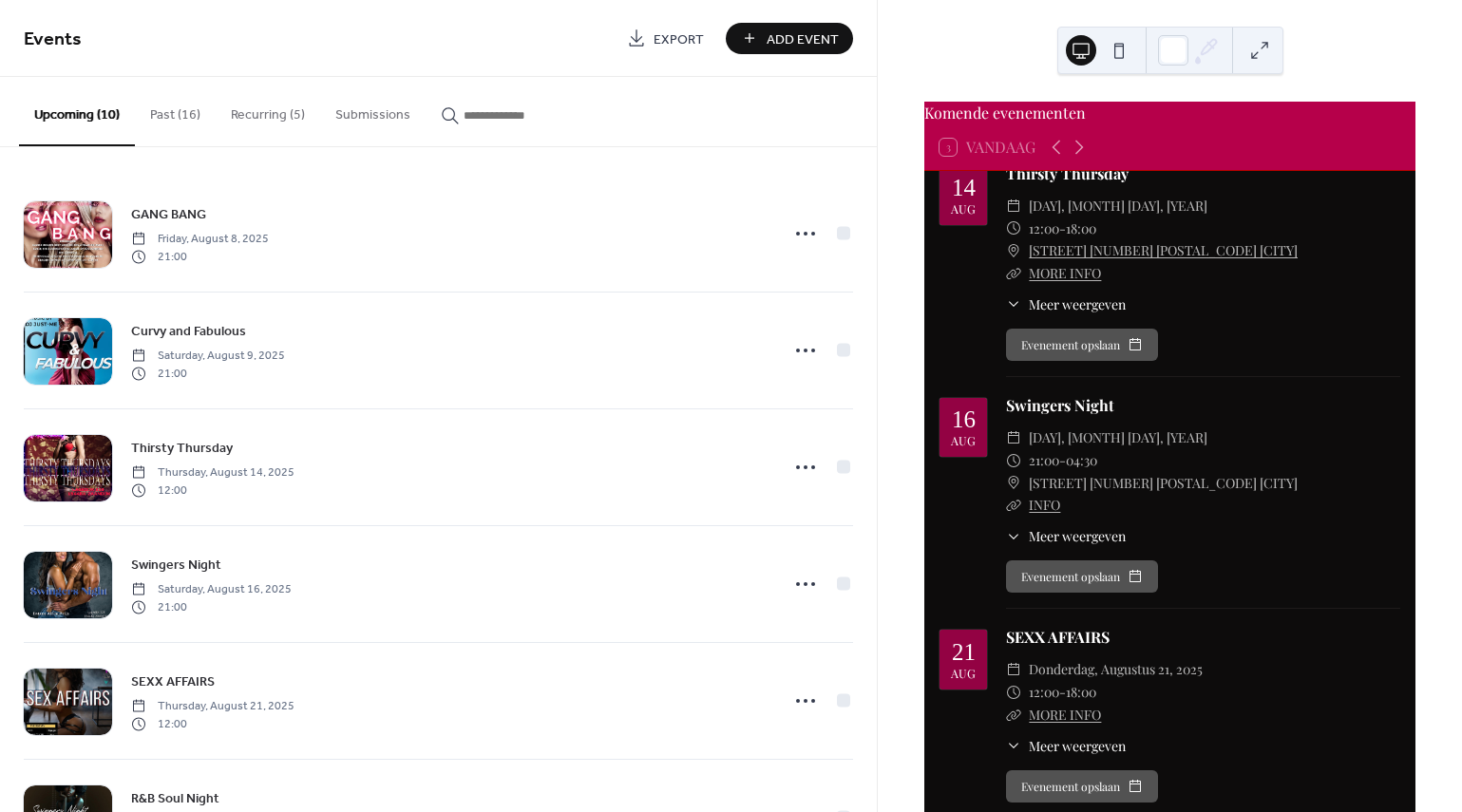 click on "Recurring (5)" at bounding box center (268, 110) 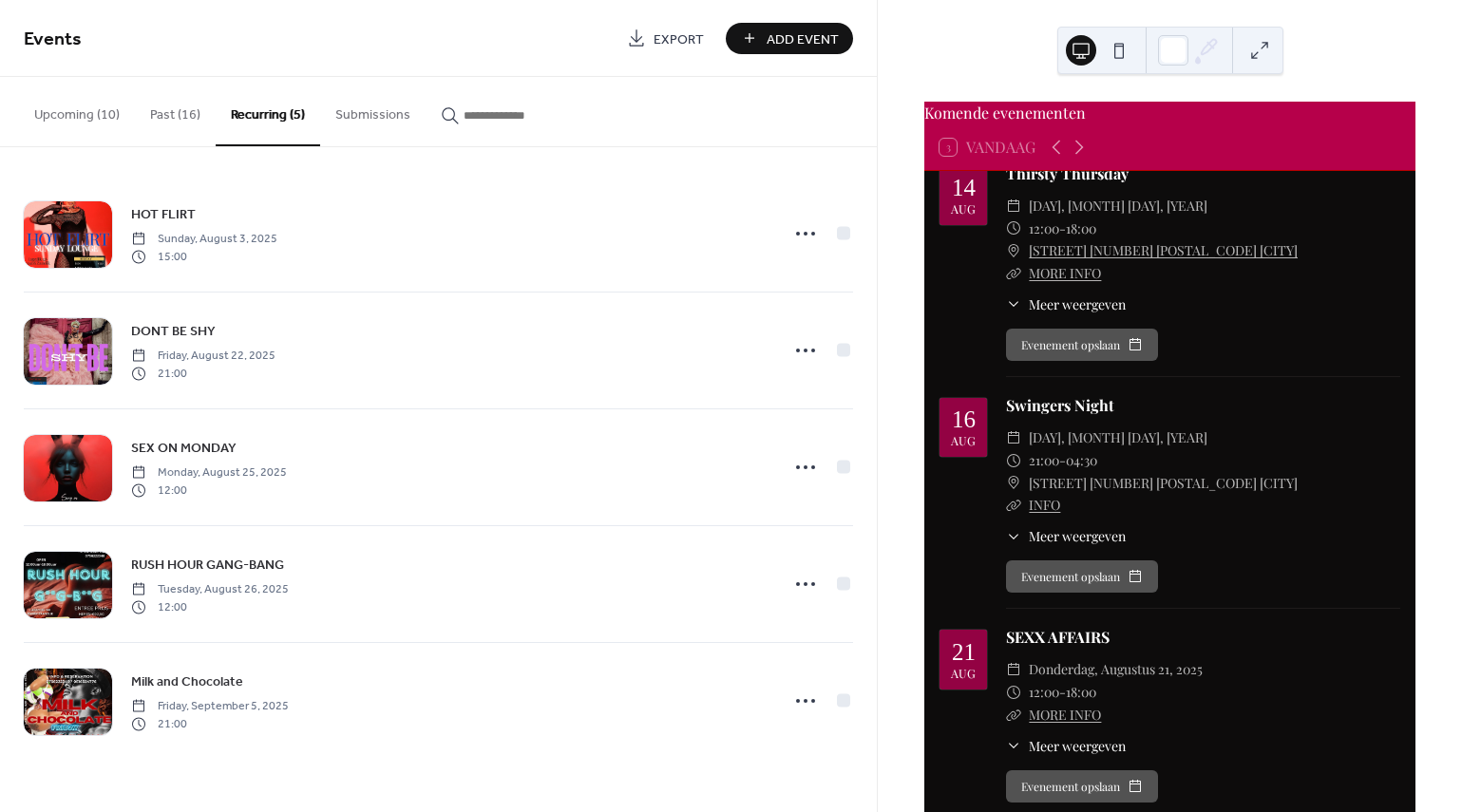 click on "Past (16)" at bounding box center [175, 110] 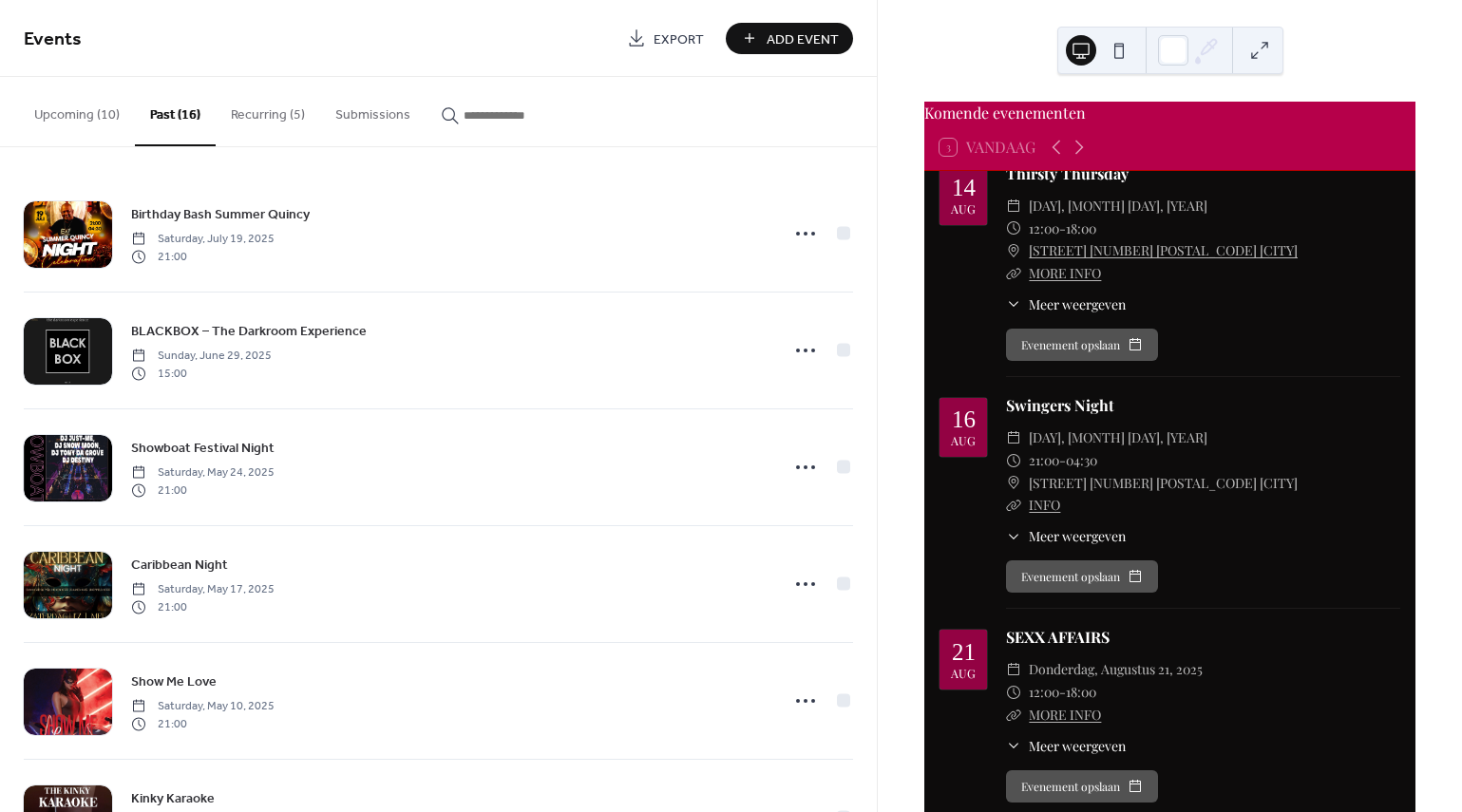 click on "Upcoming (10)" at bounding box center (77, 110) 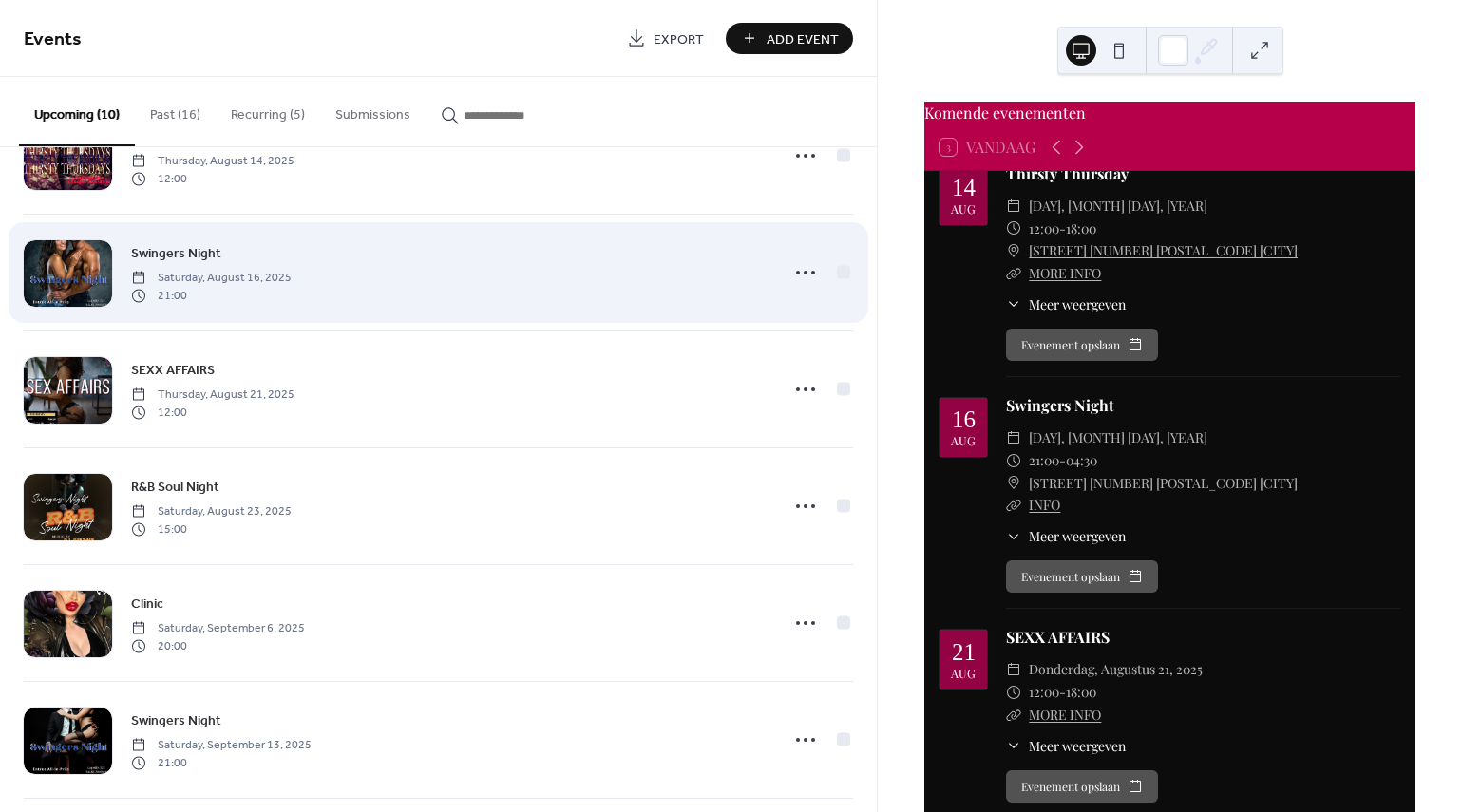 scroll, scrollTop: 329, scrollLeft: 0, axis: vertical 